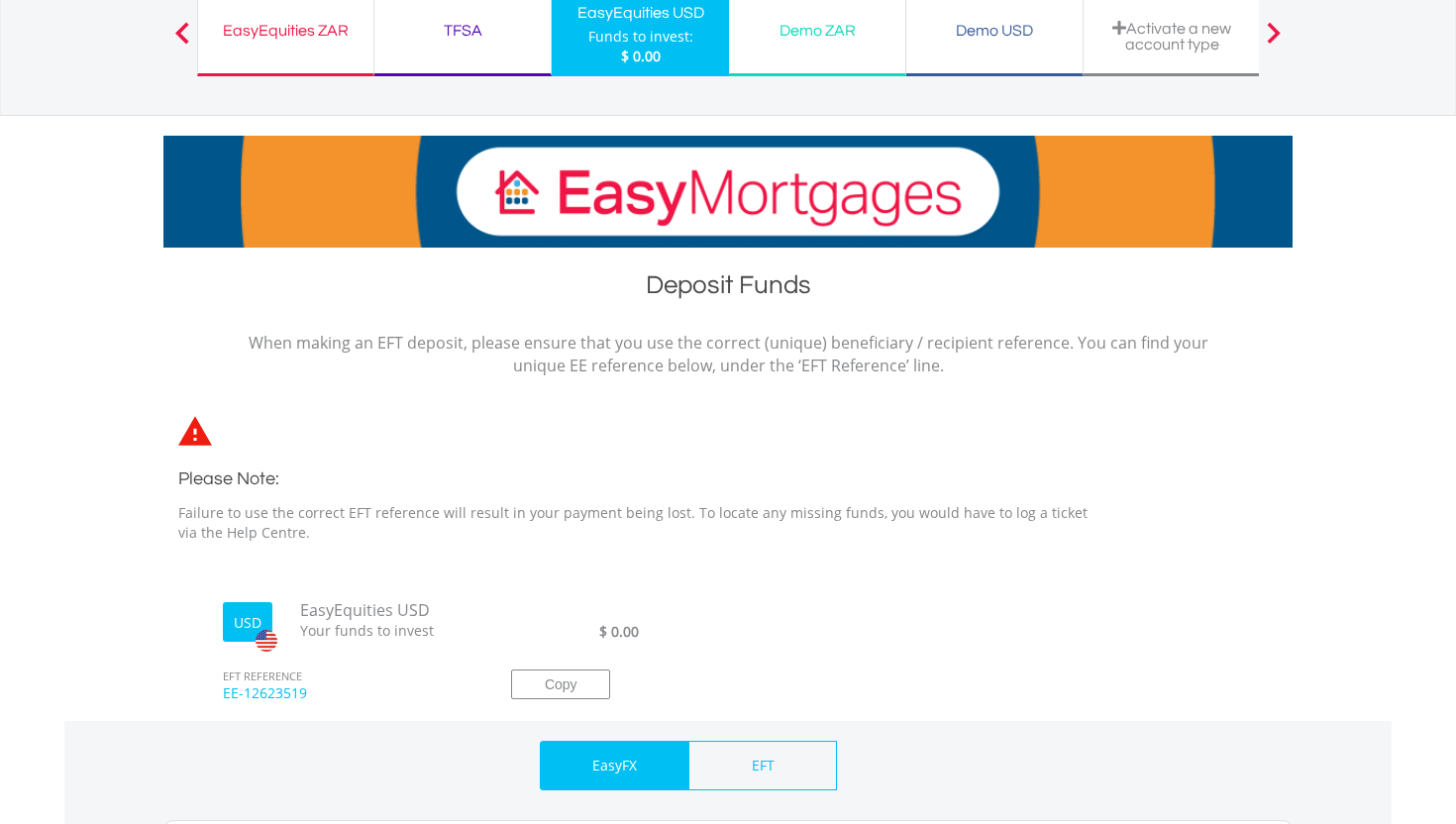scroll, scrollTop: 192, scrollLeft: 0, axis: vertical 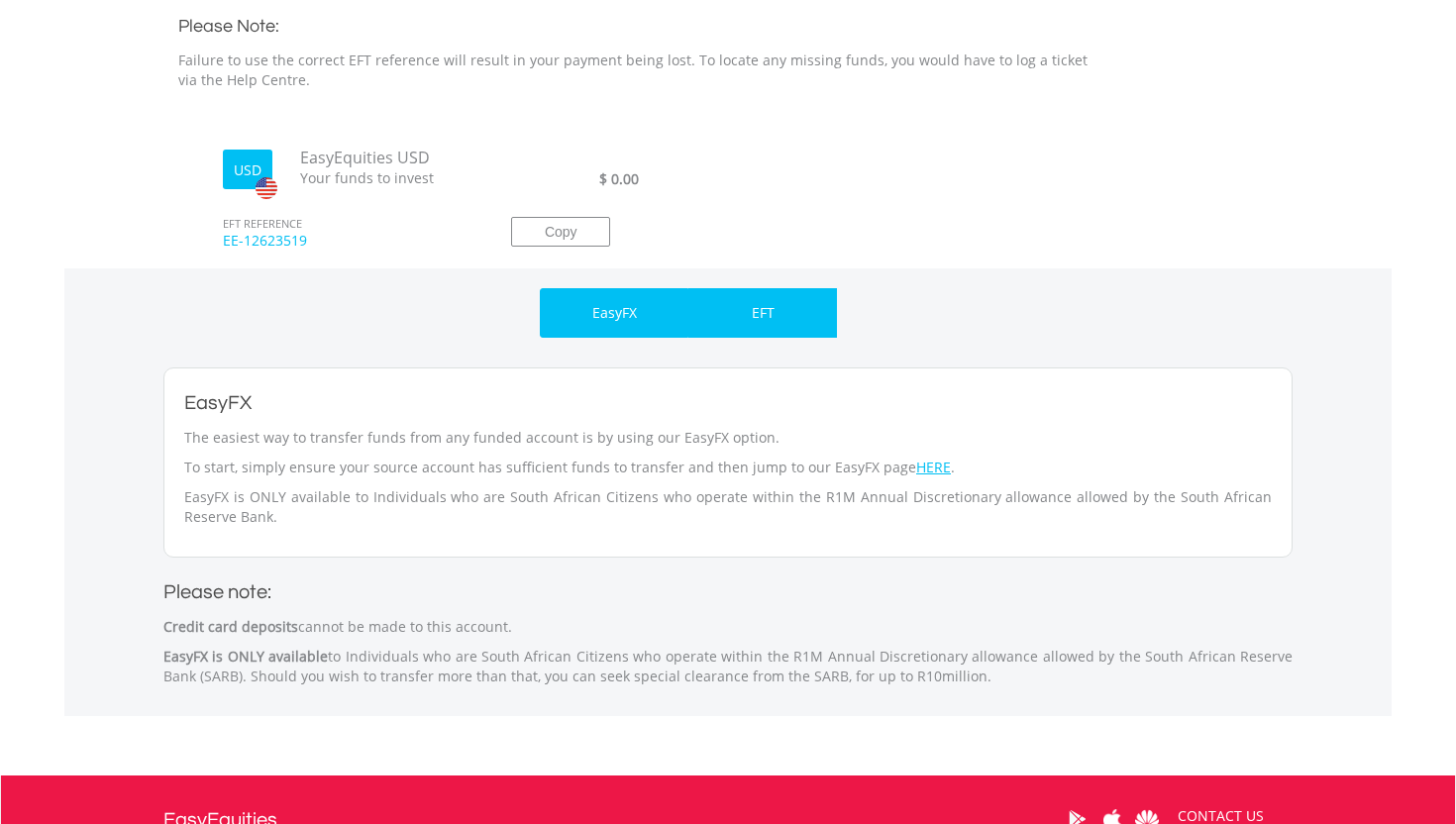 click on "EFT" at bounding box center (763, 313) 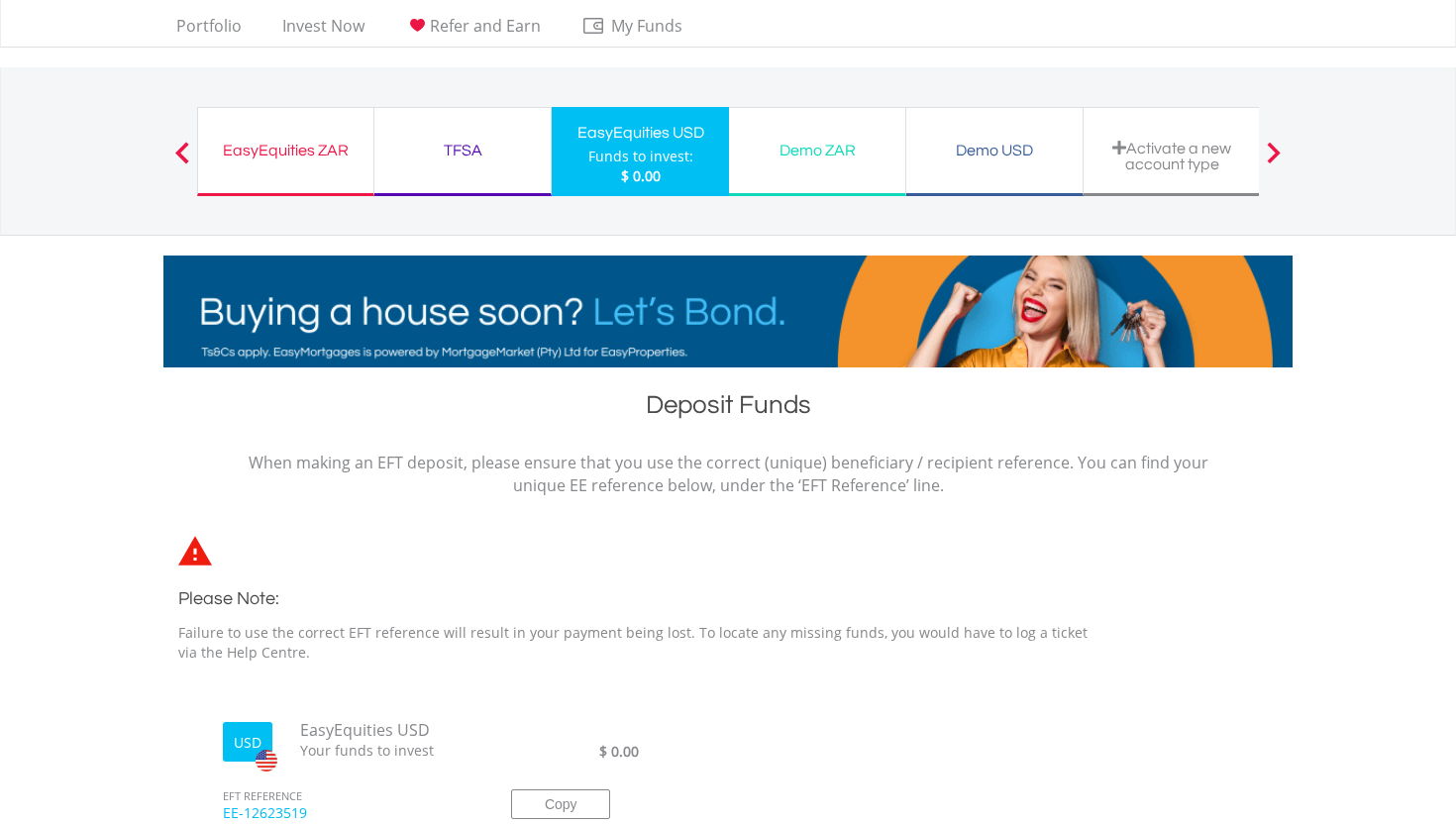 scroll, scrollTop: 48, scrollLeft: 0, axis: vertical 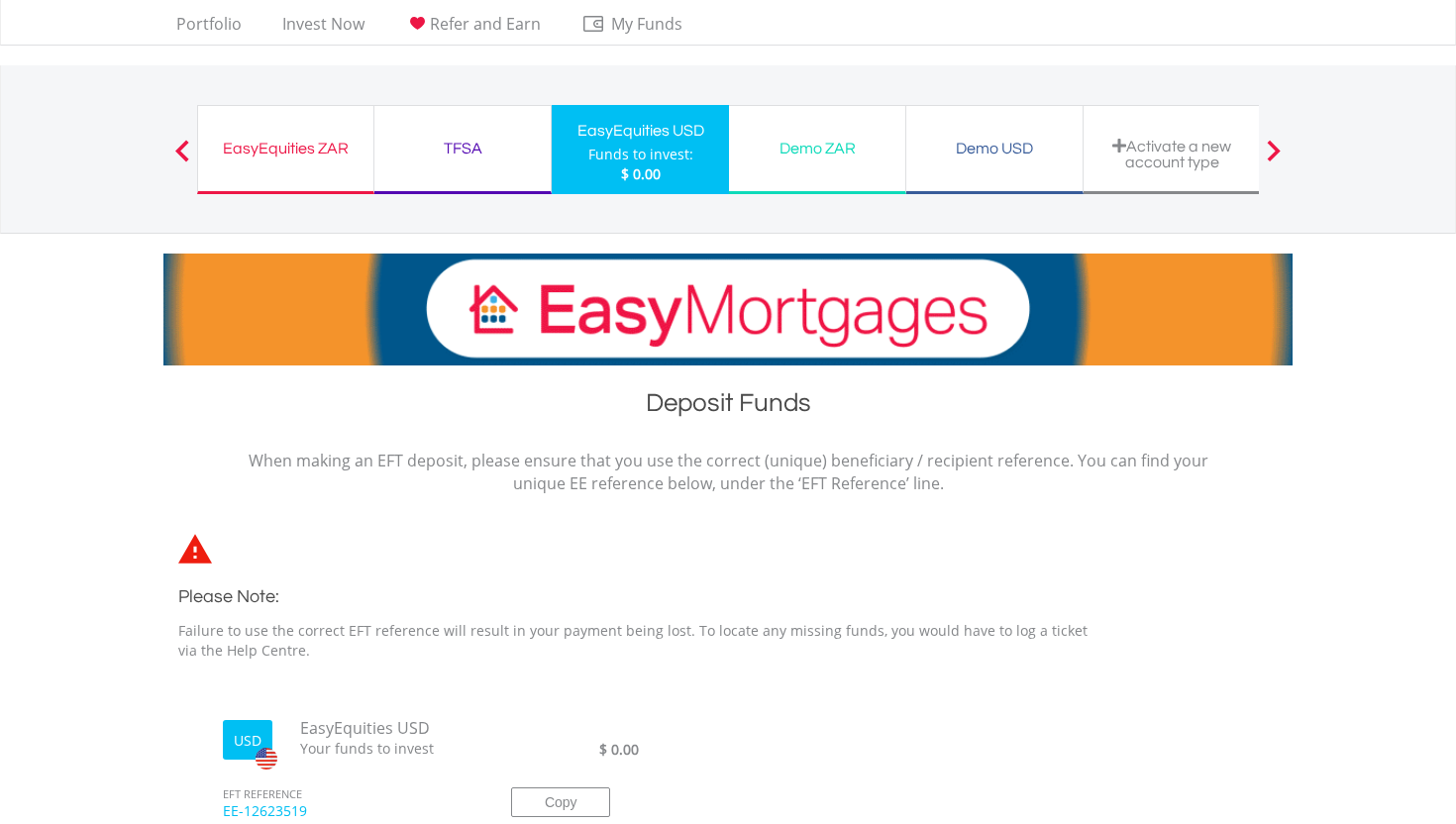 click on "EasyEquities ZAR
Funds to invest:
$ 0.00" at bounding box center (285, 150) 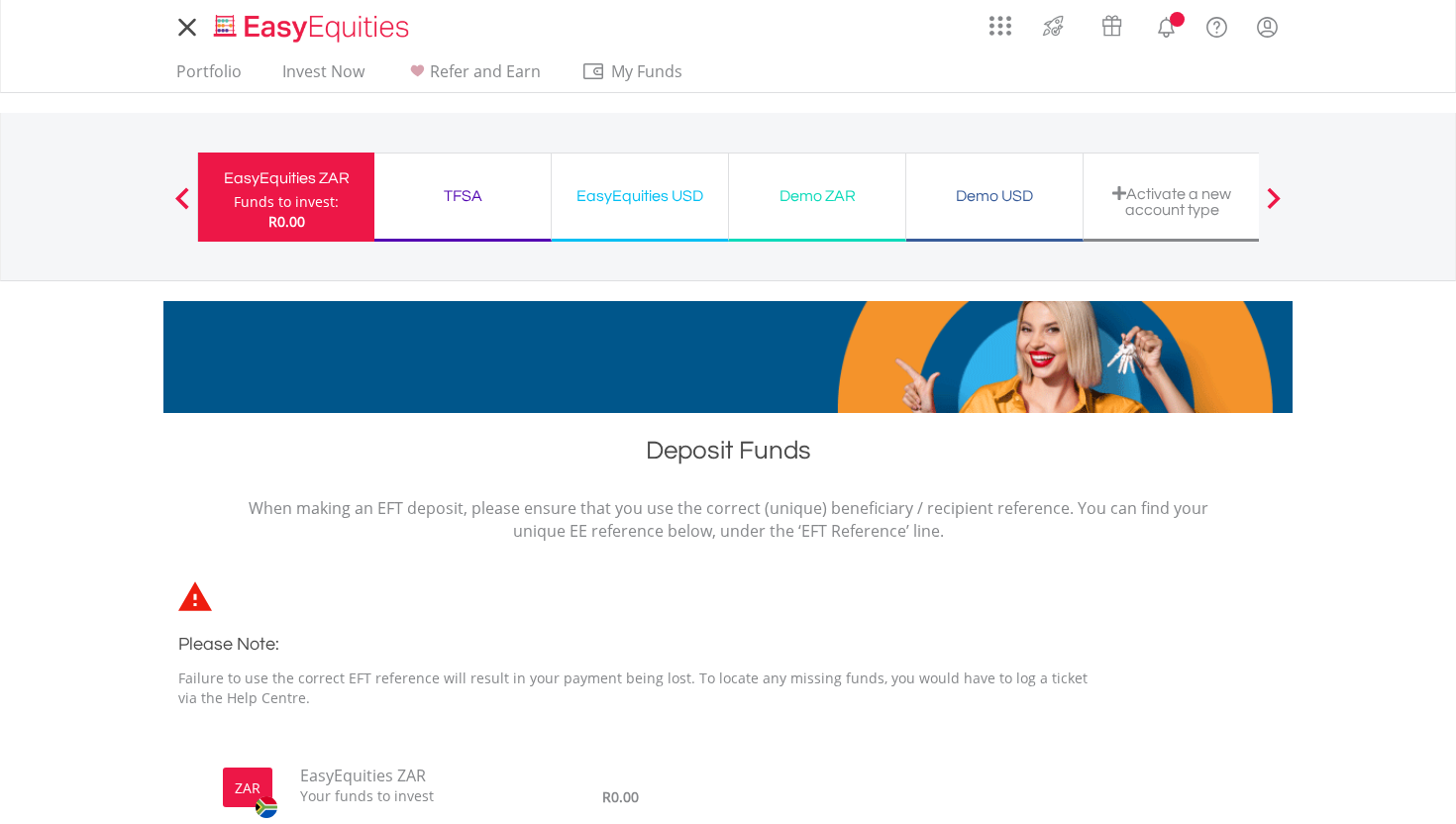 scroll, scrollTop: 0, scrollLeft: 0, axis: both 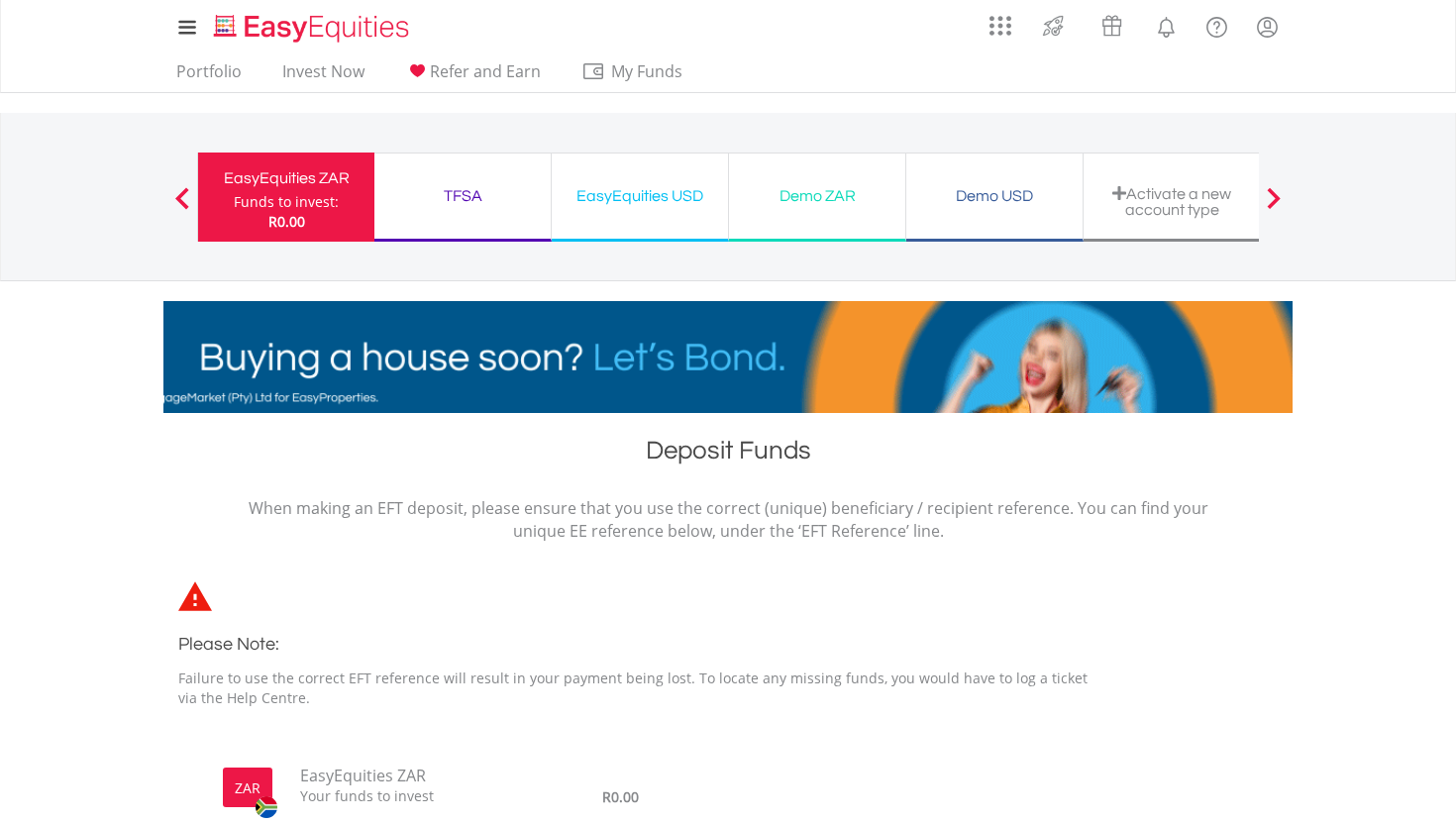 click on "TFSA" at bounding box center (463, 196) 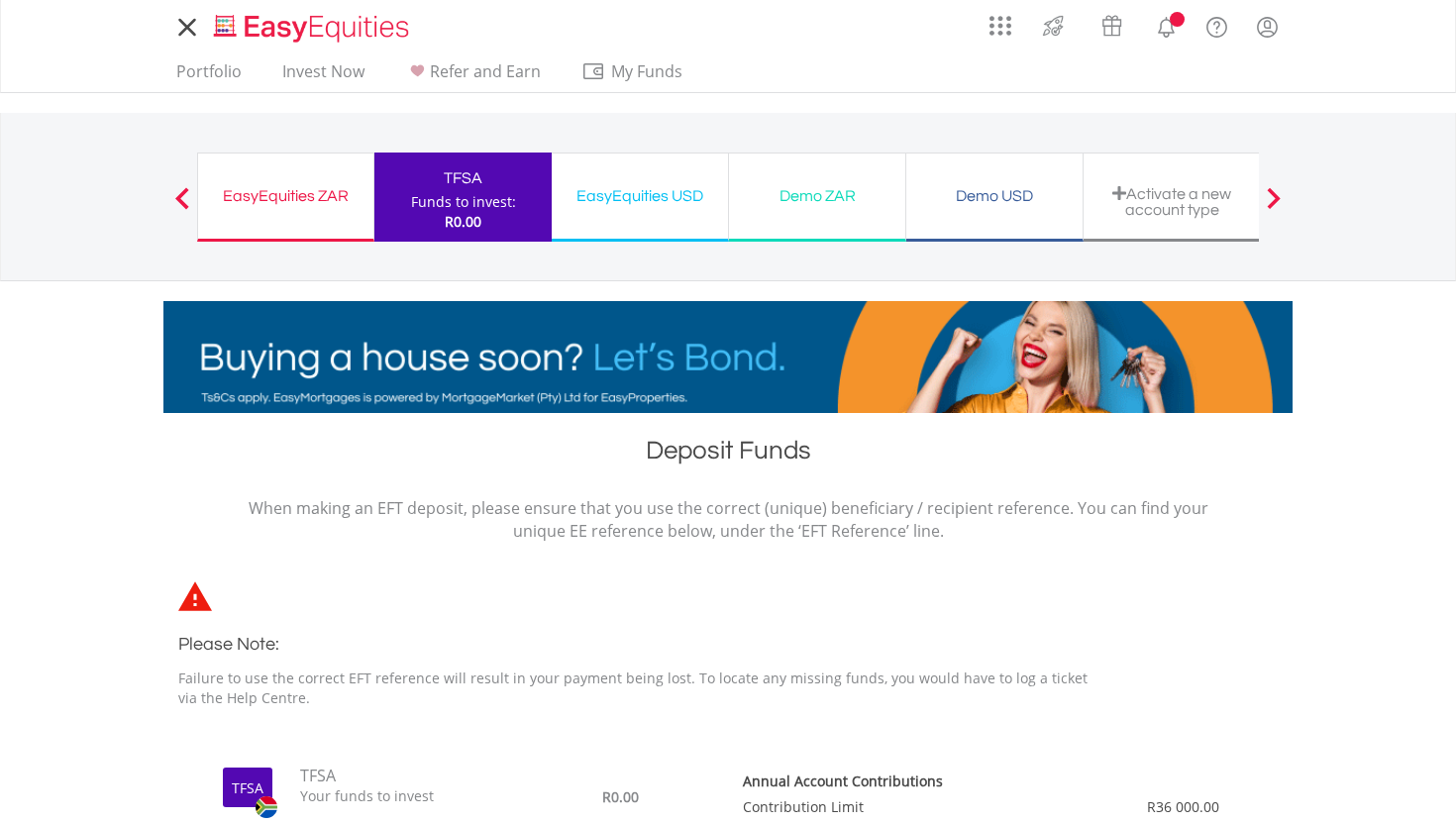 scroll, scrollTop: 0, scrollLeft: 0, axis: both 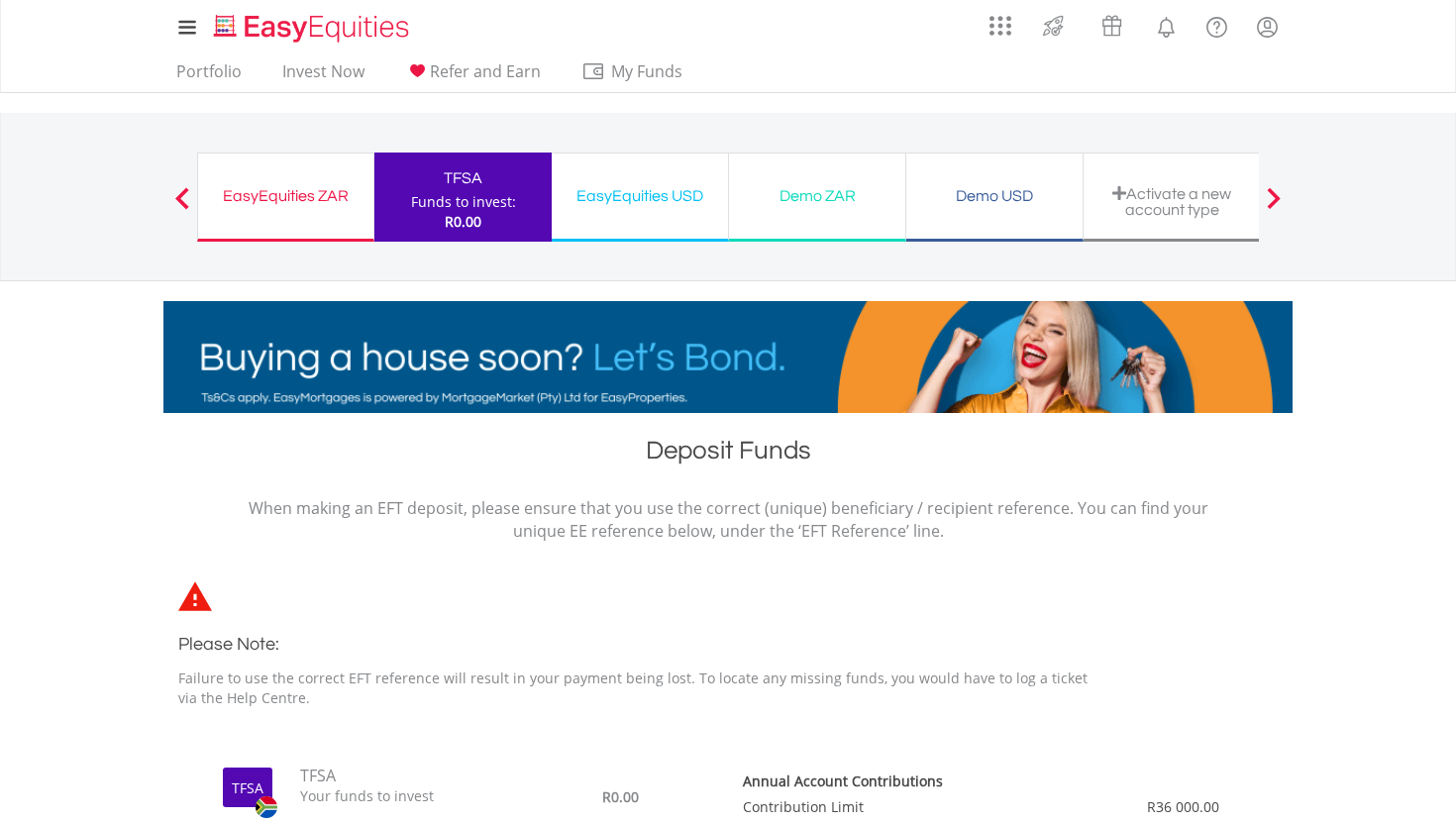 click on "Demo USD
Funds to invest:
R0.00" at bounding box center (994, 197) 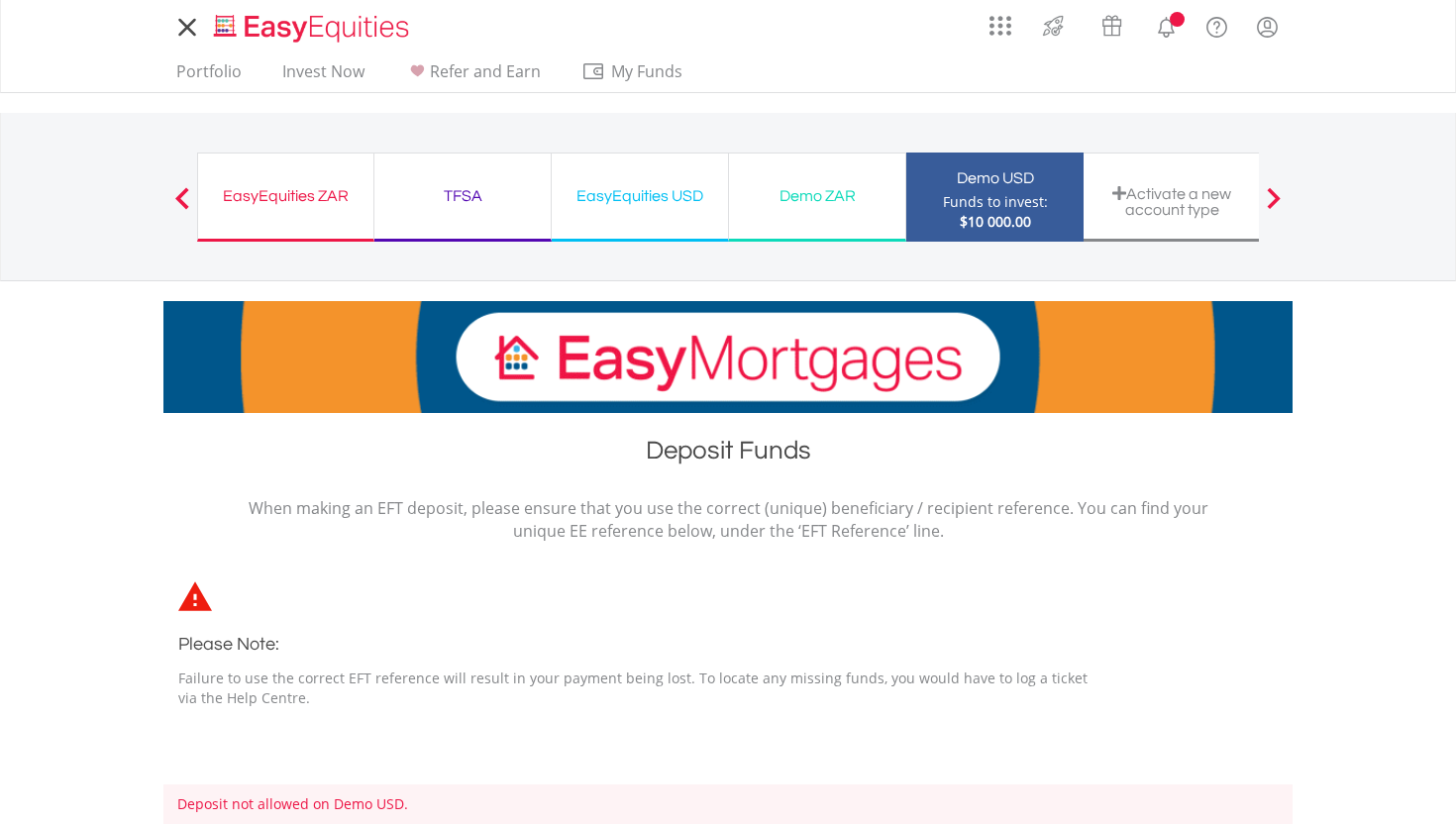scroll, scrollTop: 0, scrollLeft: 0, axis: both 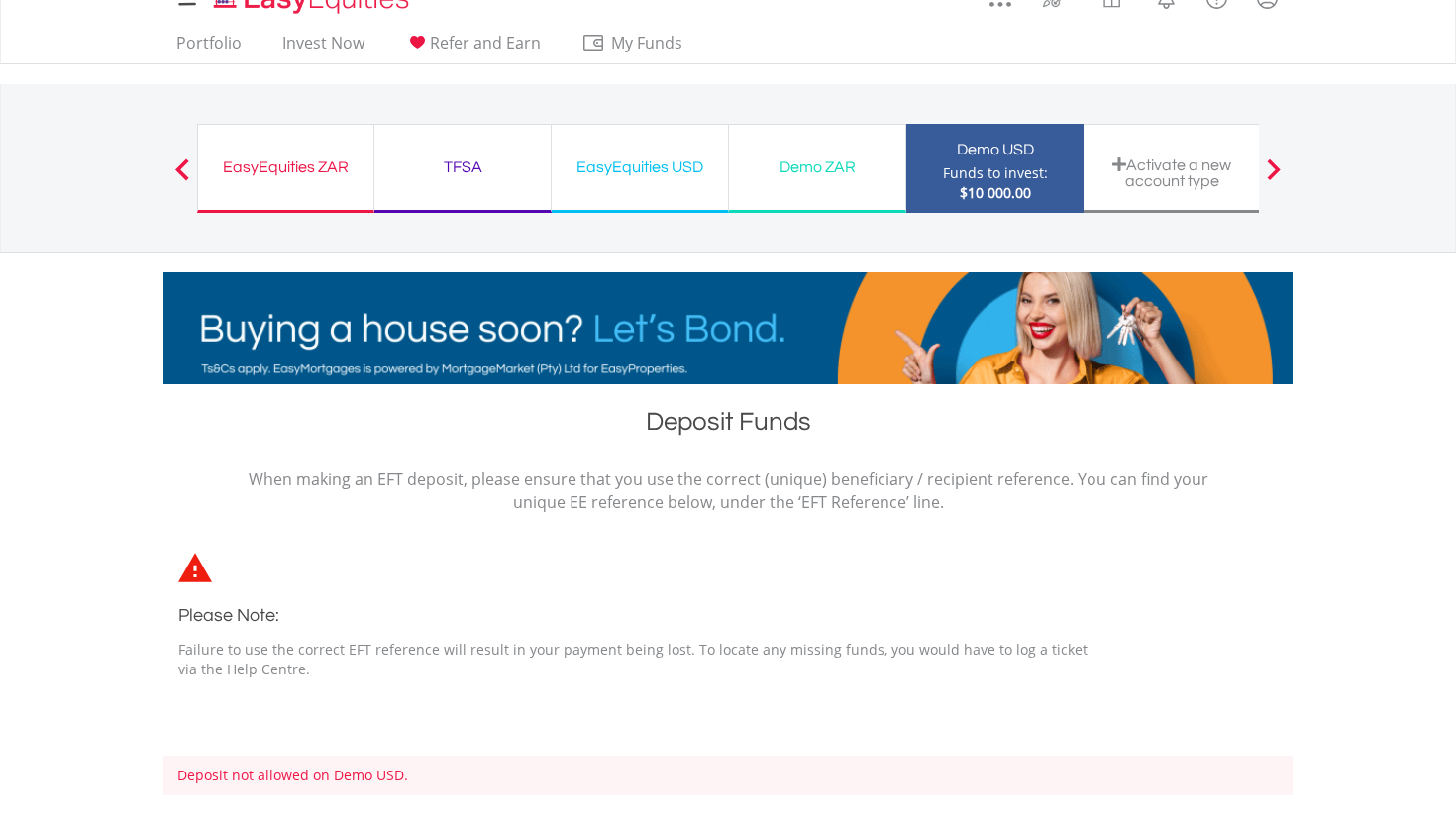 click on "EasyEquities USD" at bounding box center [640, 167] 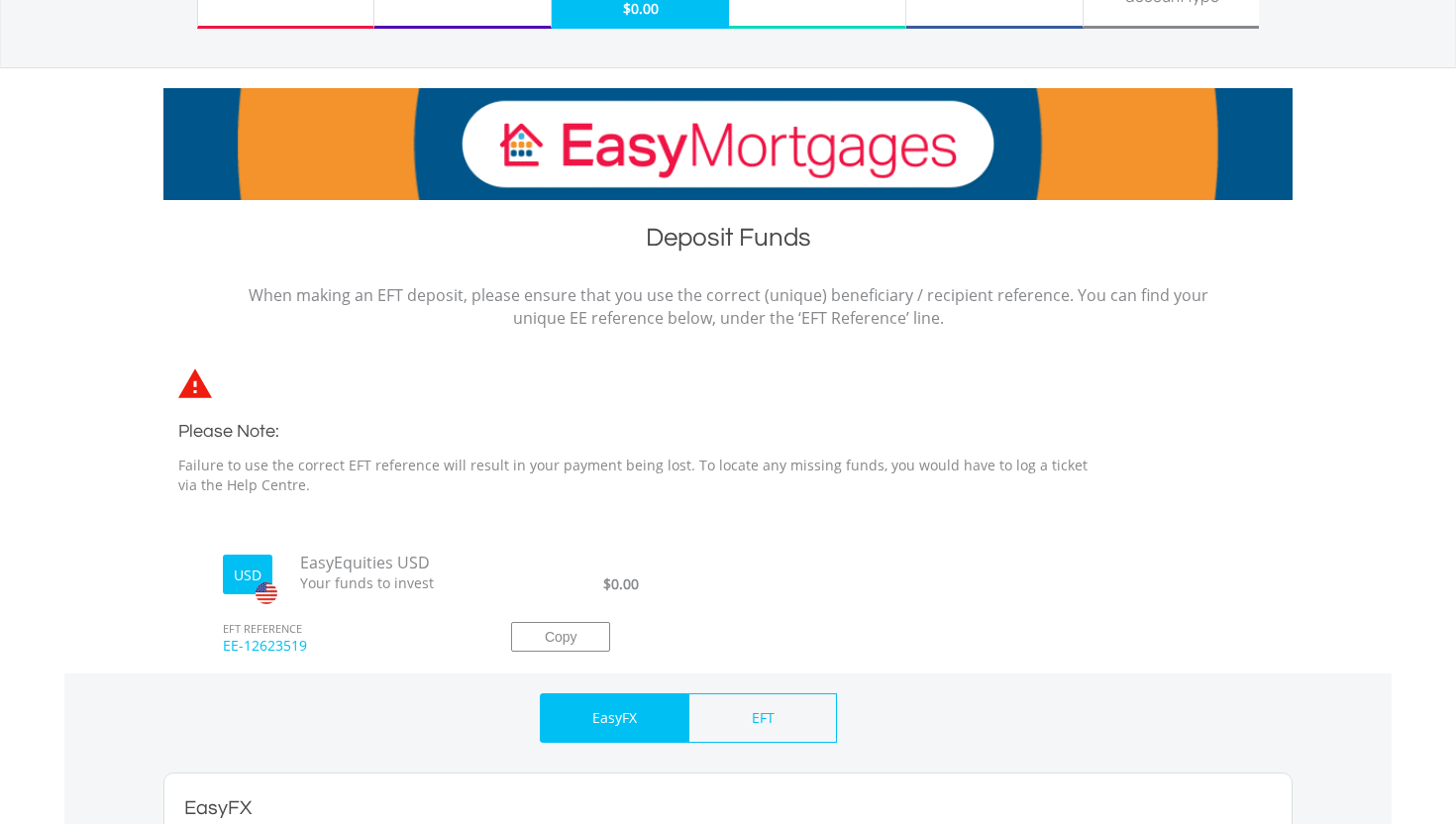 scroll, scrollTop: 298, scrollLeft: 0, axis: vertical 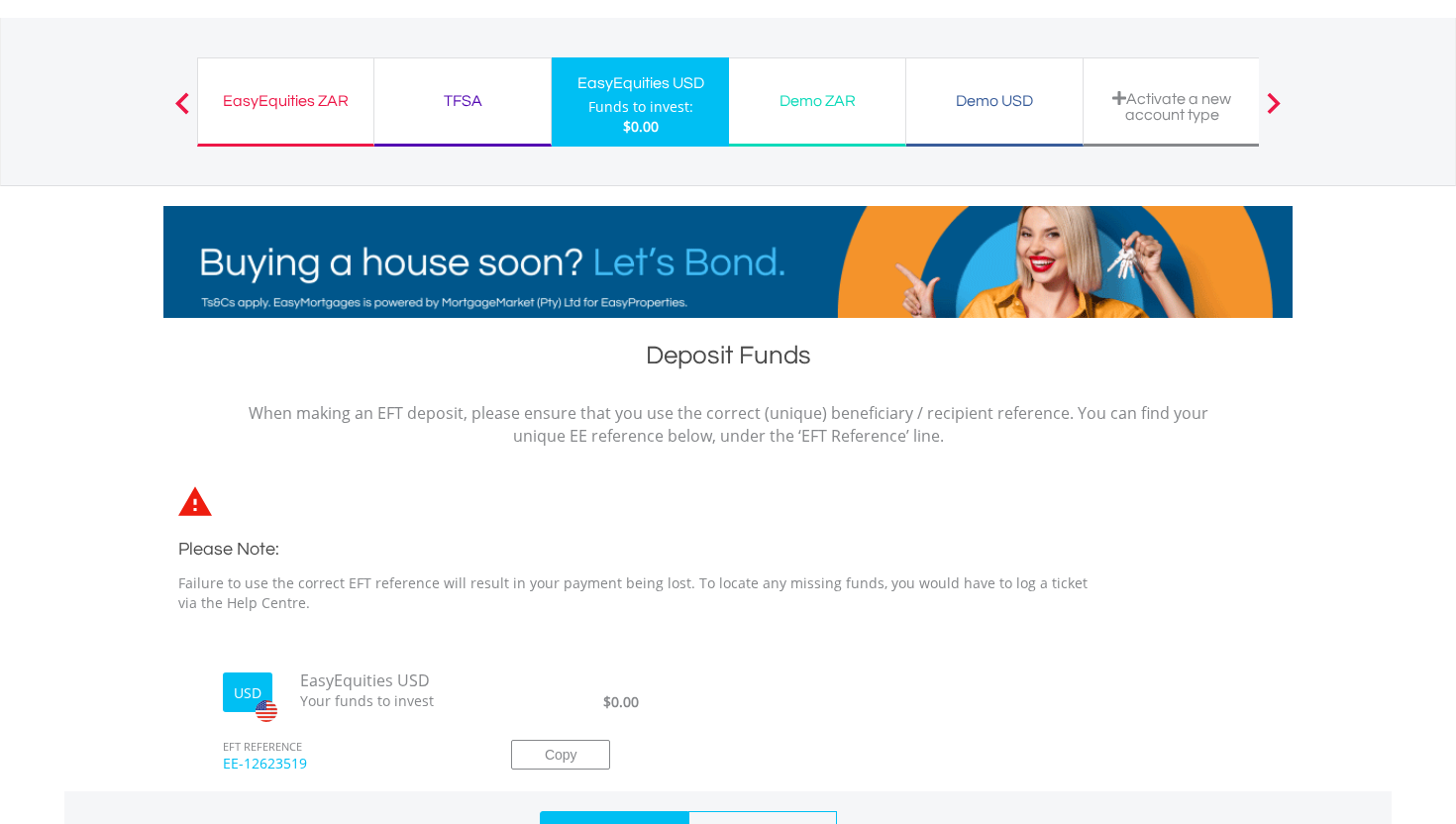 click on "EasyEquities ZAR
Funds to invest:
$0.00" at bounding box center [285, 102] 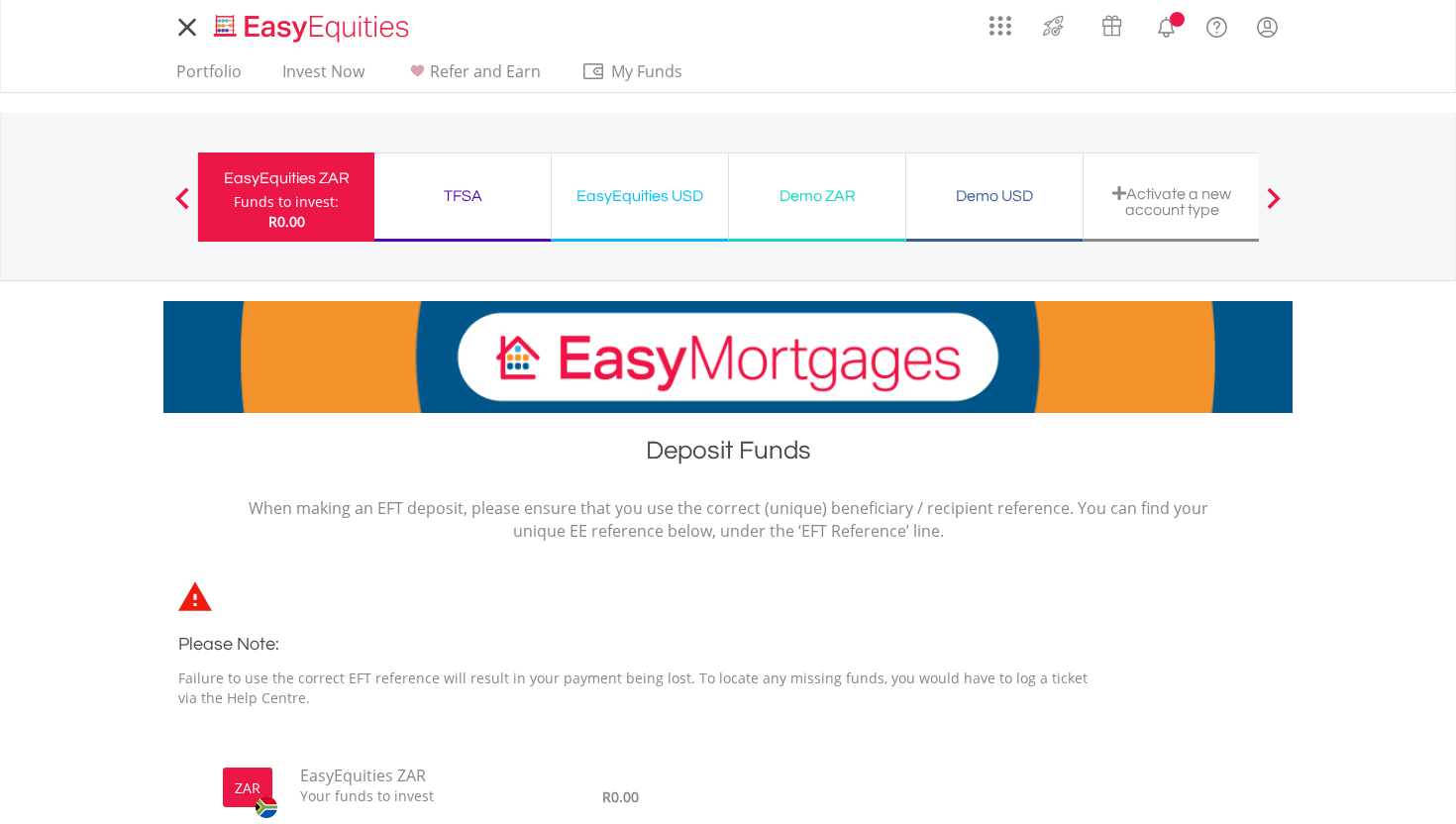 scroll, scrollTop: 0, scrollLeft: 0, axis: both 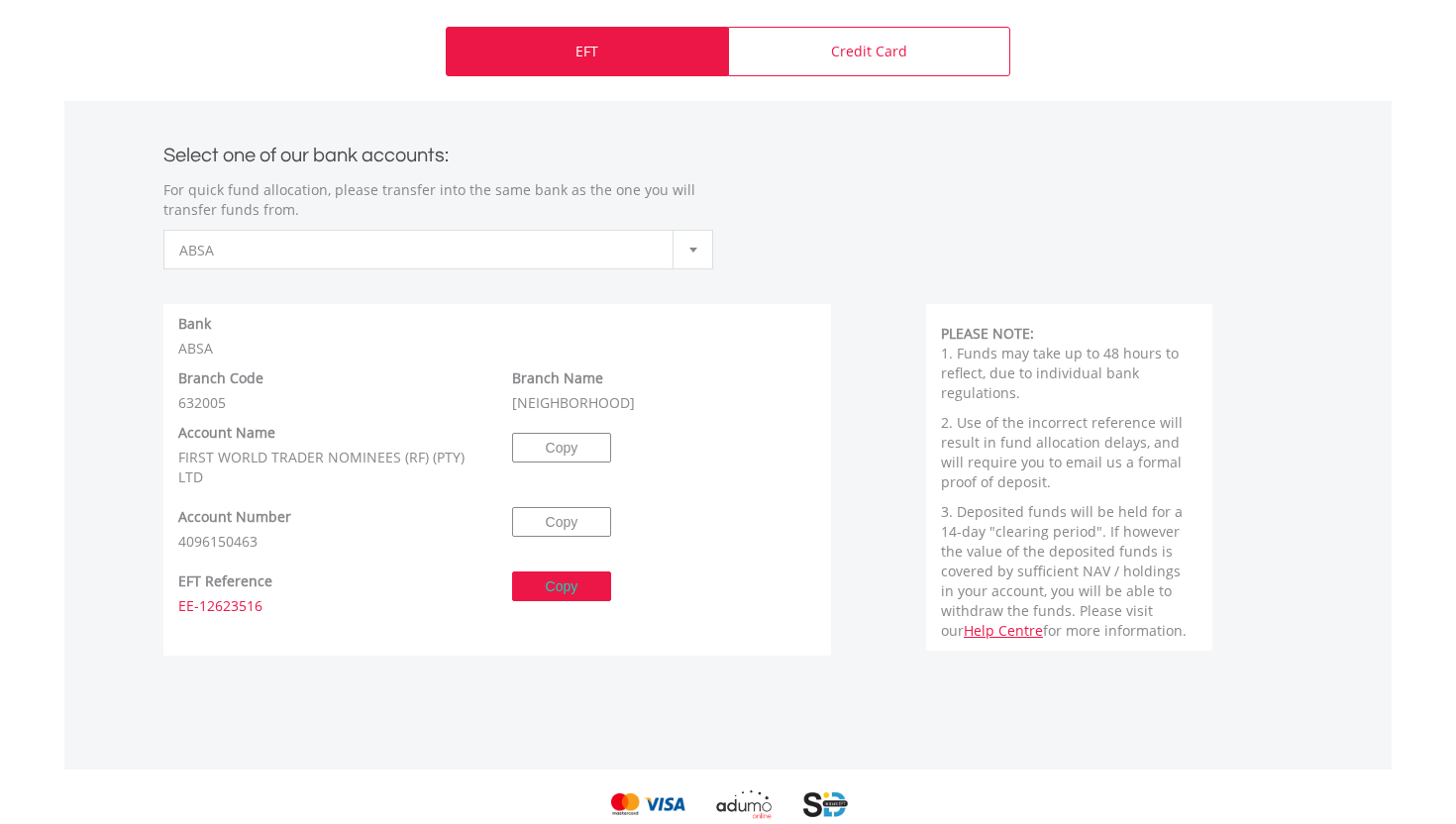 click on "Copy" at bounding box center (562, 586) 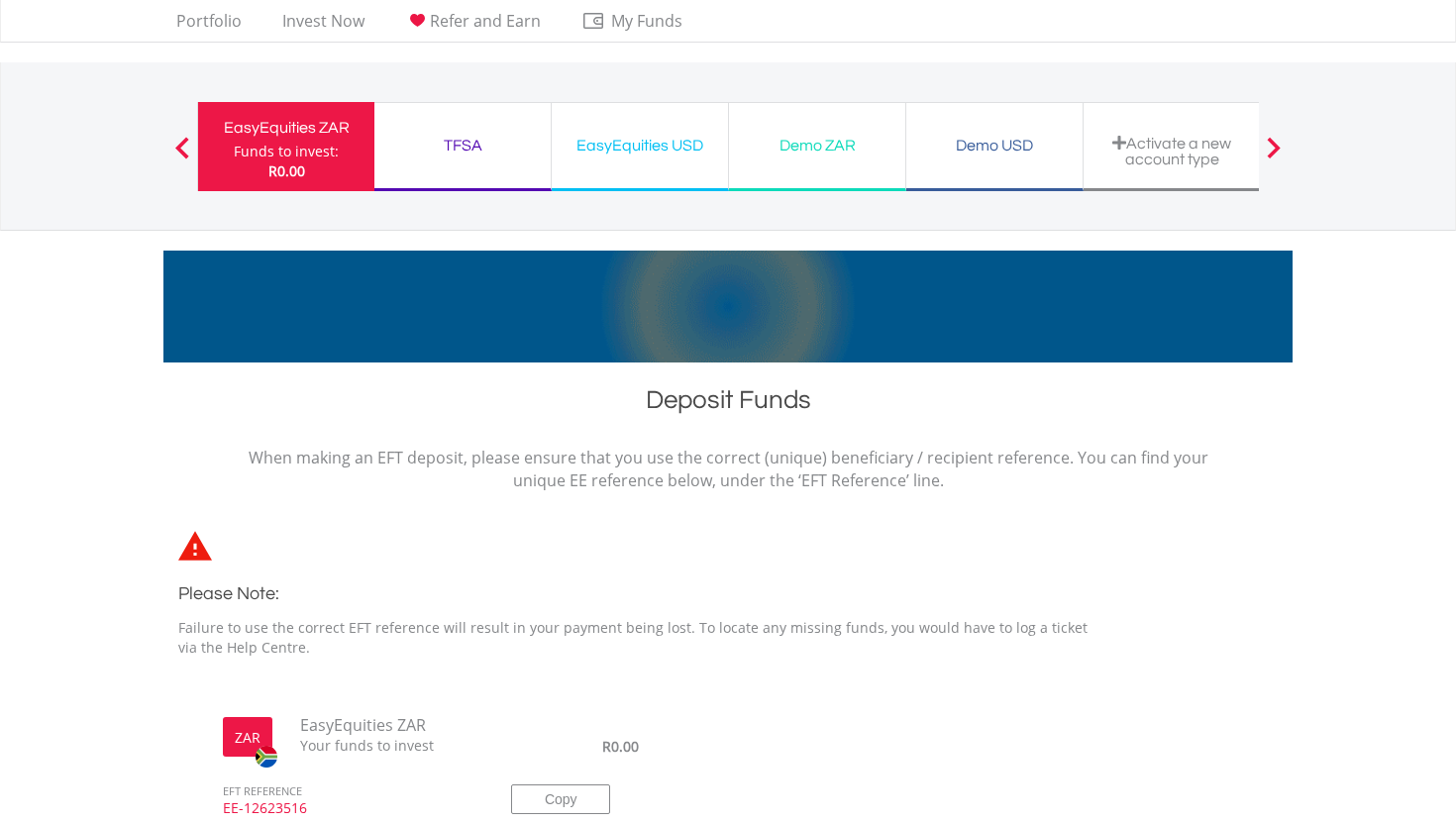 scroll, scrollTop: 0, scrollLeft: 0, axis: both 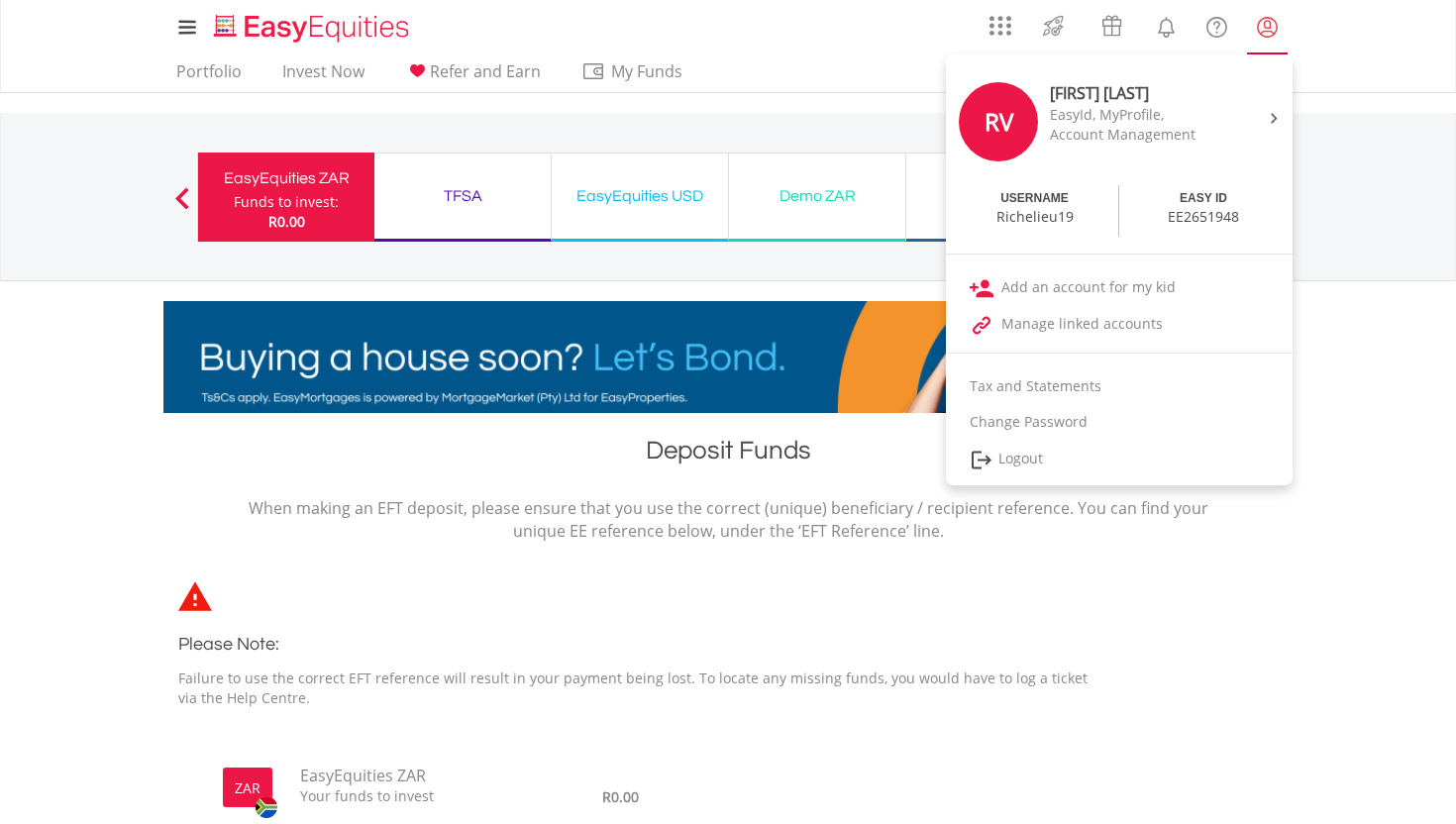 click at bounding box center [1267, 27] 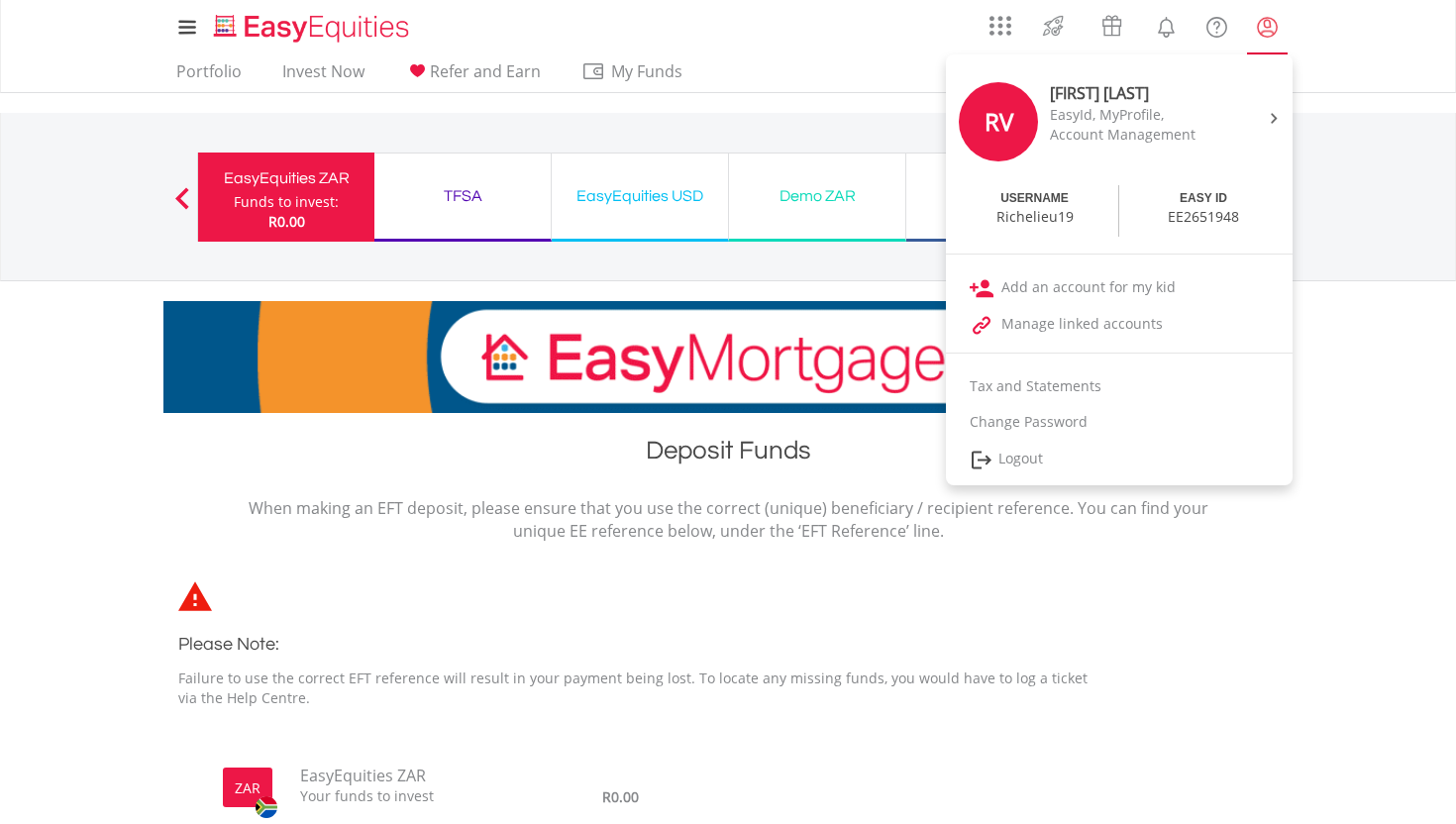 click at bounding box center [1267, 27] 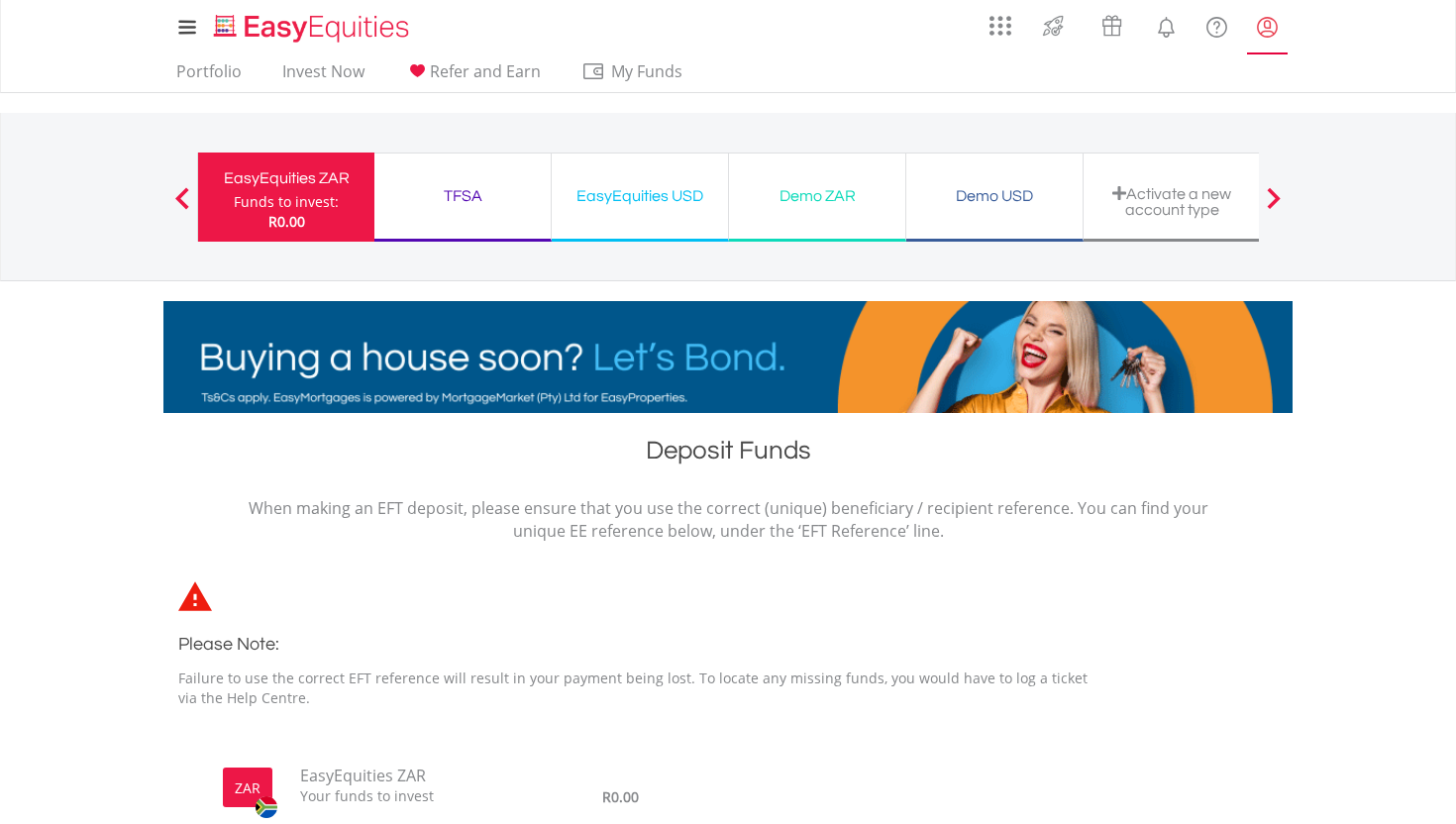 click at bounding box center (1267, 27) 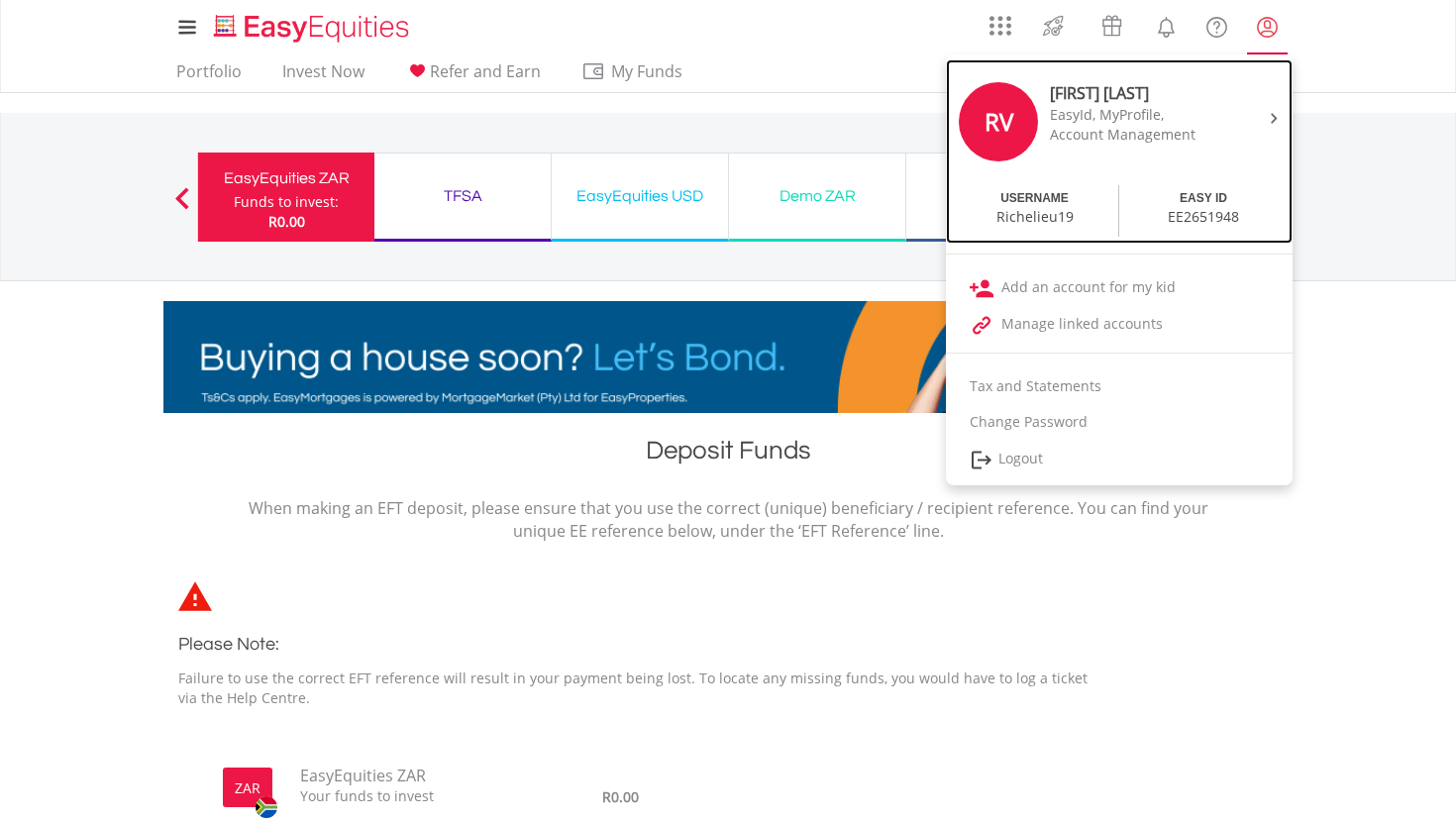 click on "EasyId, MyProfile," at bounding box center (1133, 115) 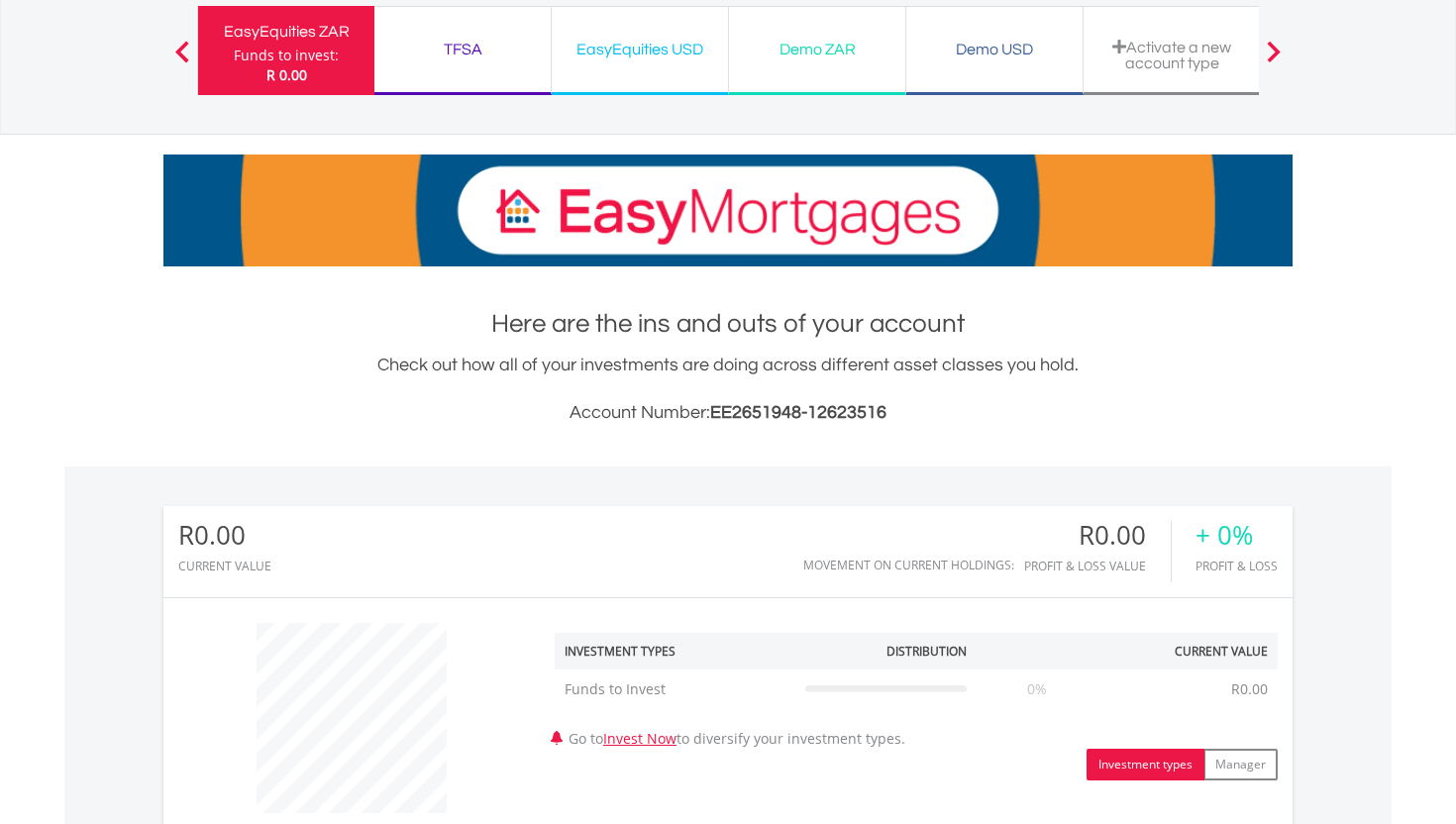 scroll, scrollTop: 217, scrollLeft: 0, axis: vertical 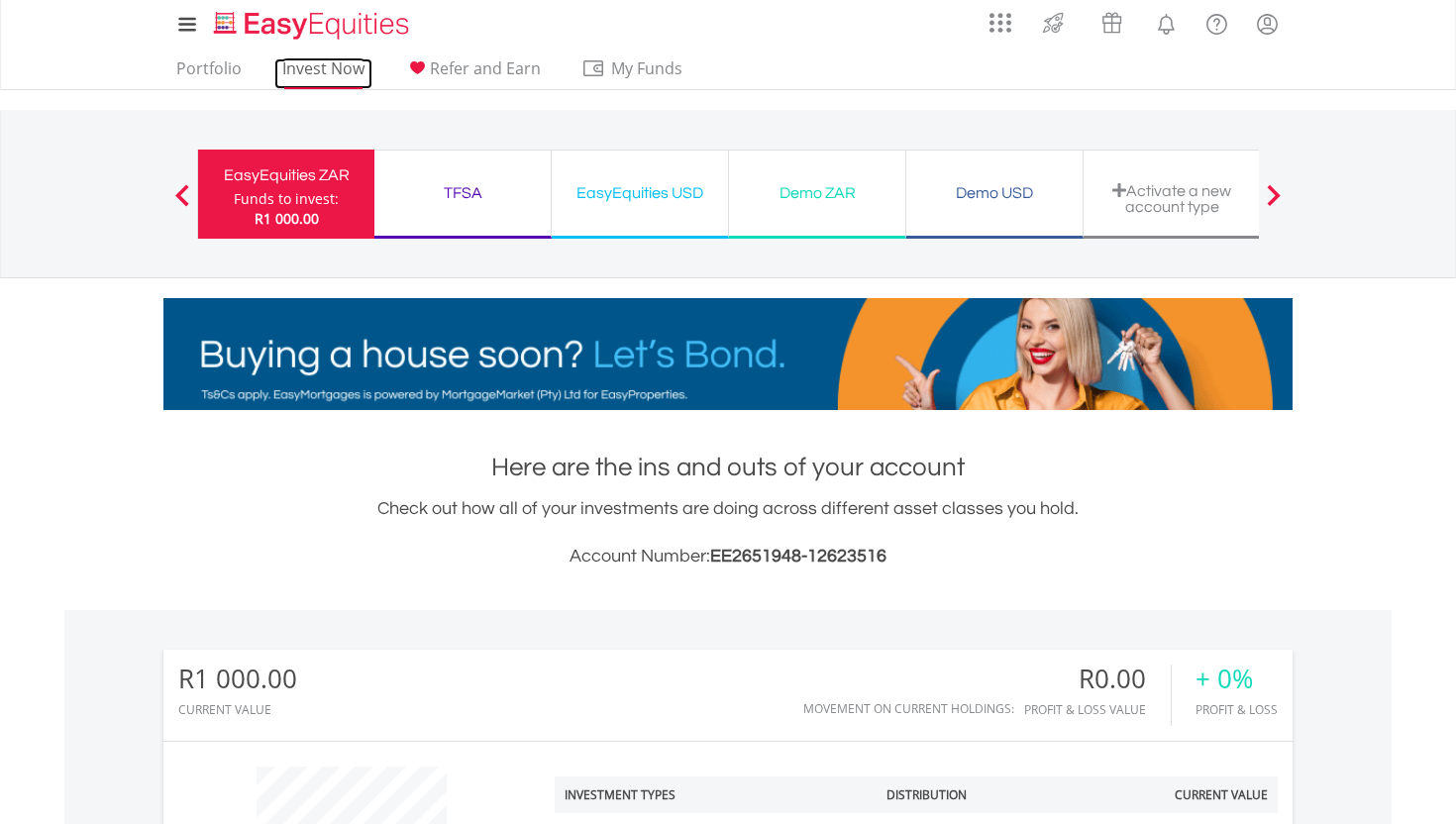 click on "Invest Now" at bounding box center [323, 73] 